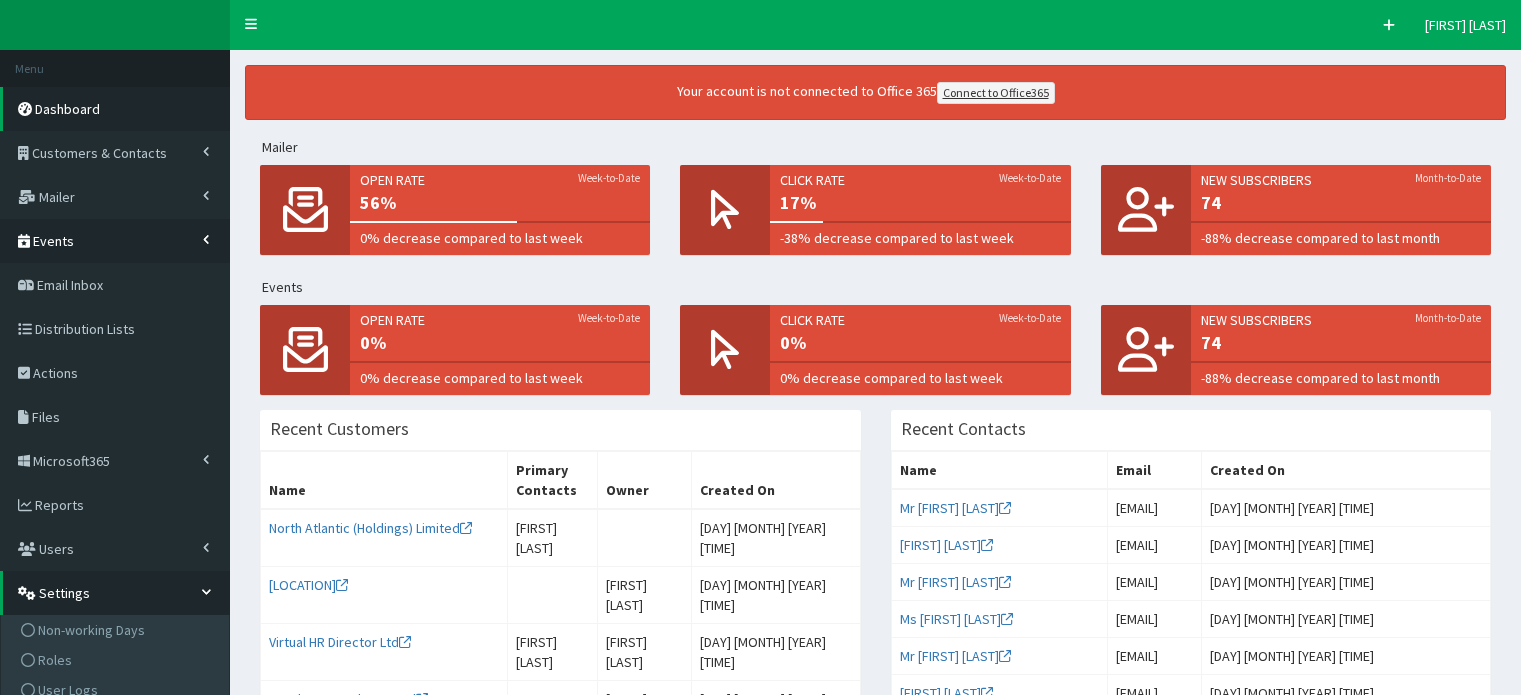 scroll, scrollTop: 0, scrollLeft: 0, axis: both 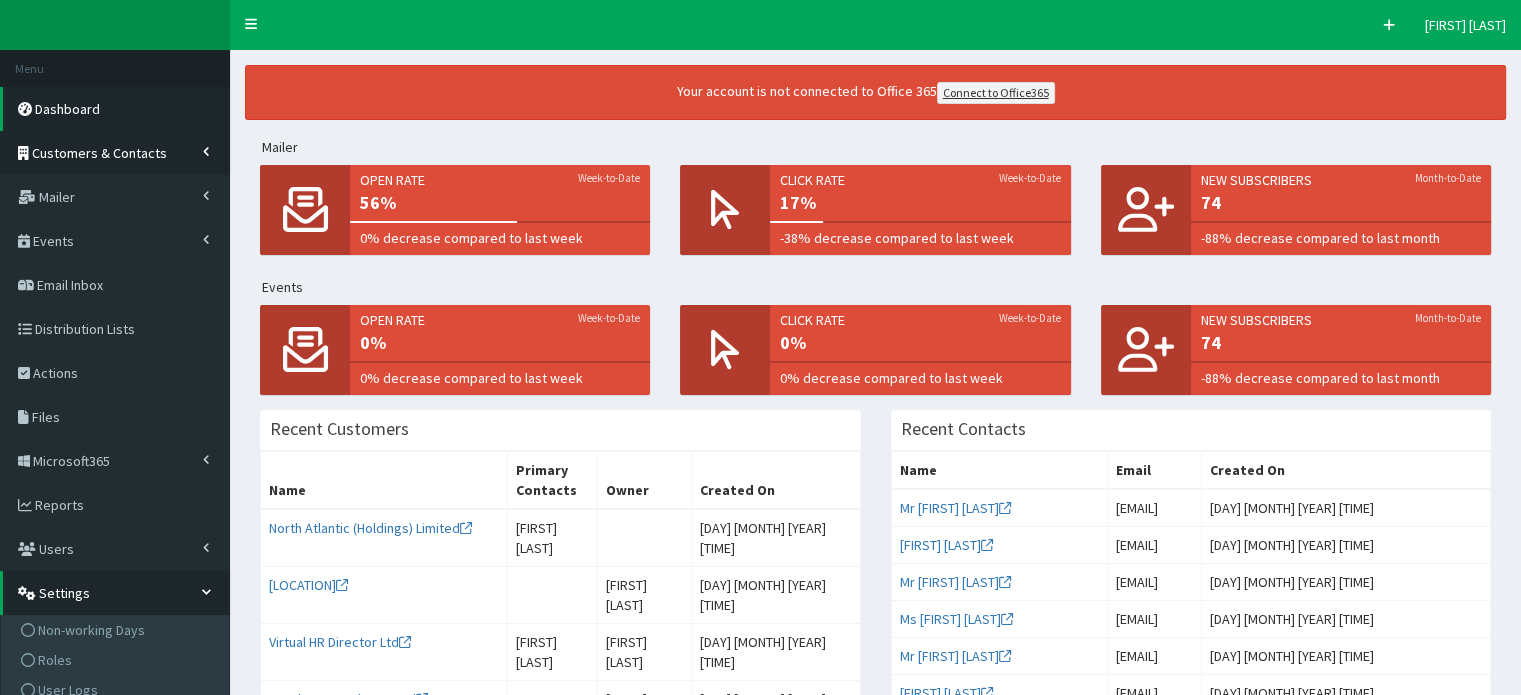 click on "Customers & Contacts" at bounding box center [115, 153] 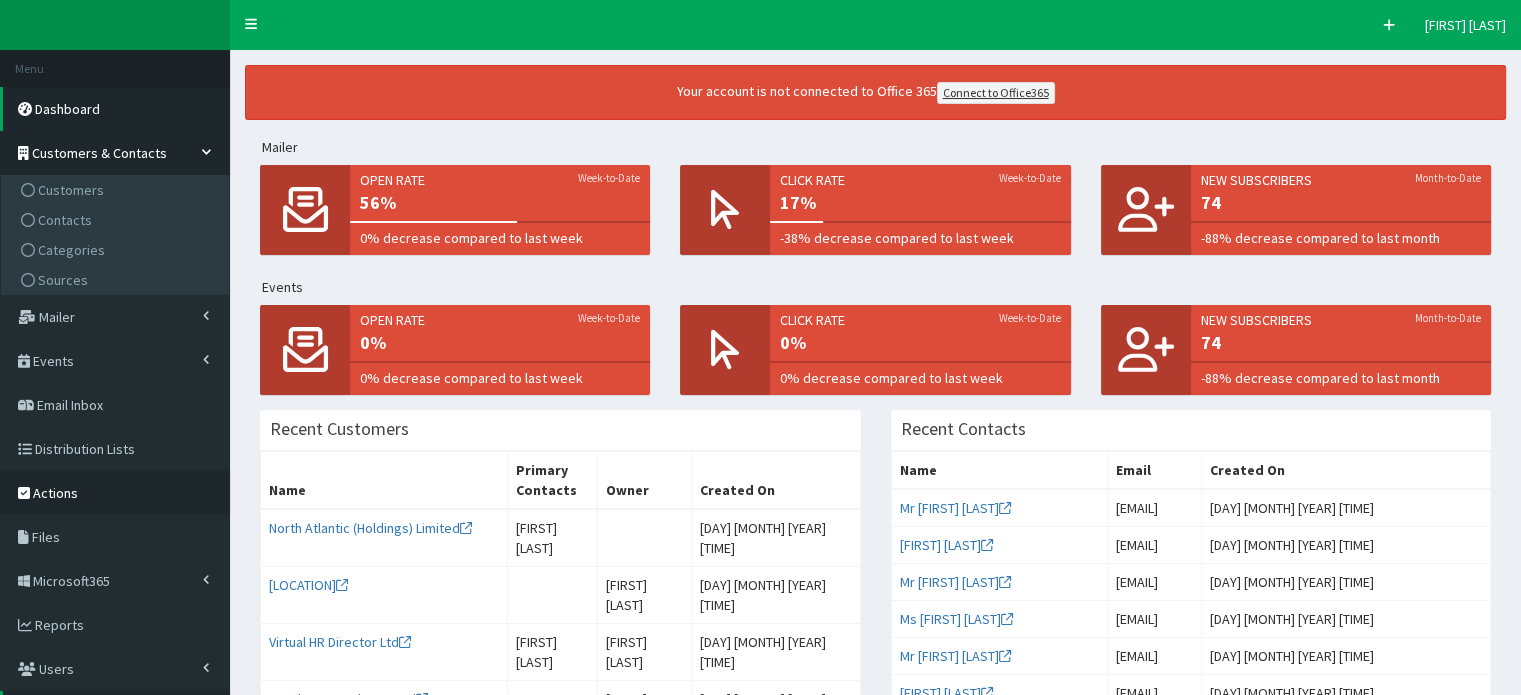 click on "Actions" at bounding box center (55, 493) 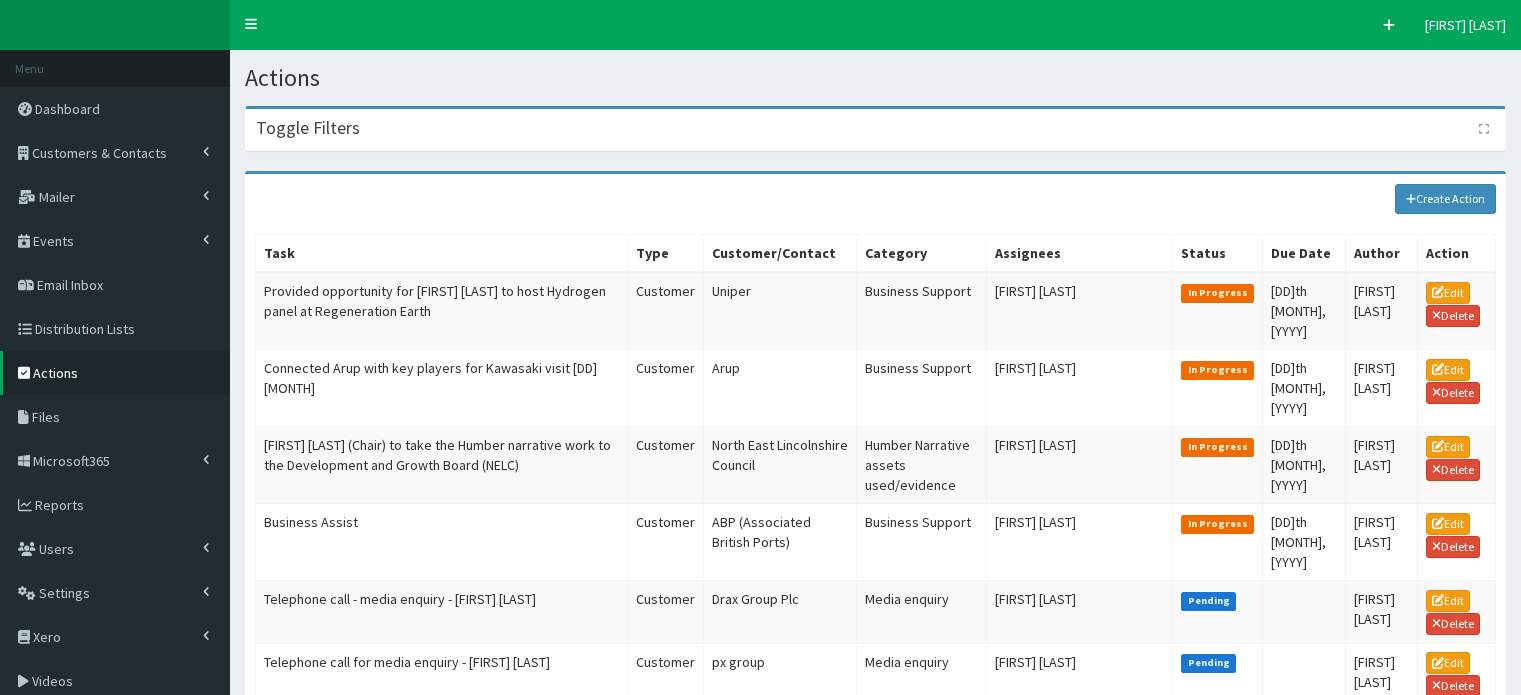 scroll, scrollTop: 0, scrollLeft: 0, axis: both 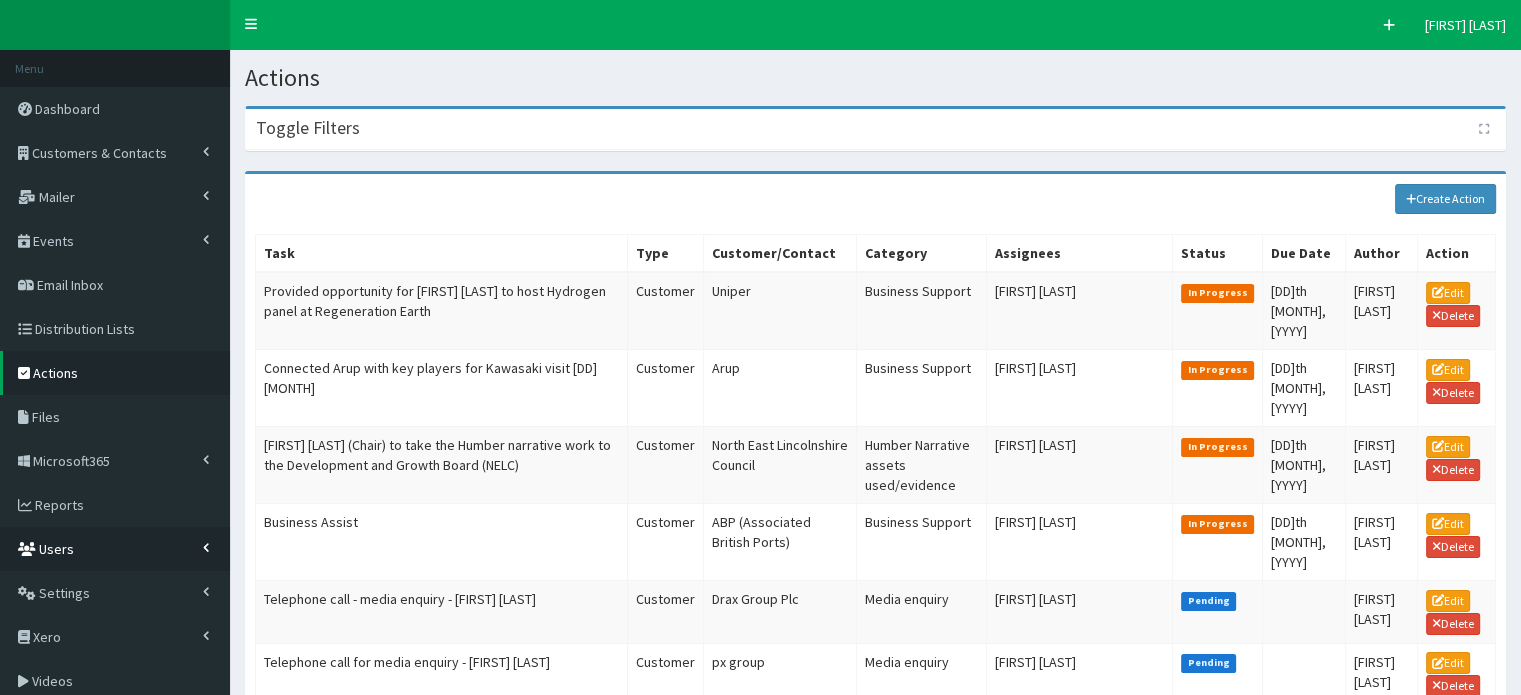click on "Users" at bounding box center (56, 549) 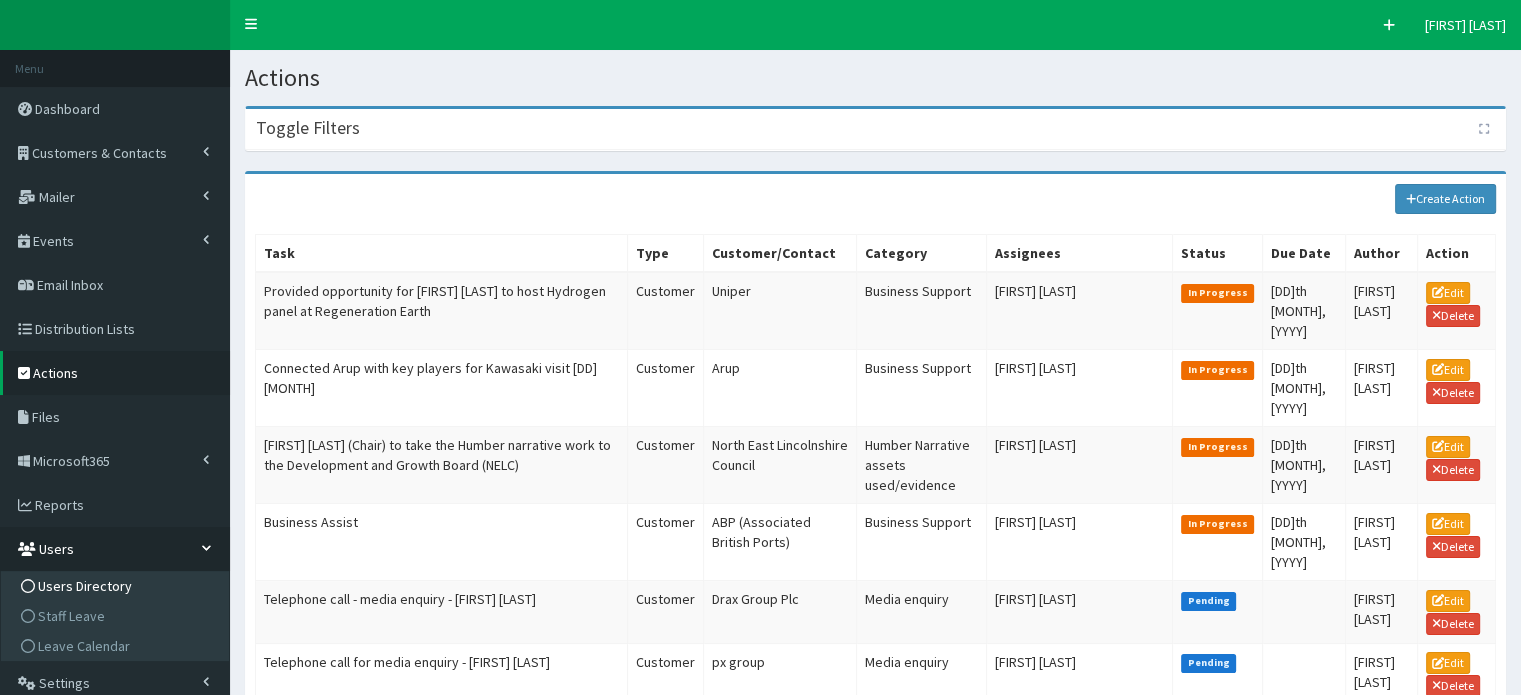 click on "Users Directory" at bounding box center (85, 586) 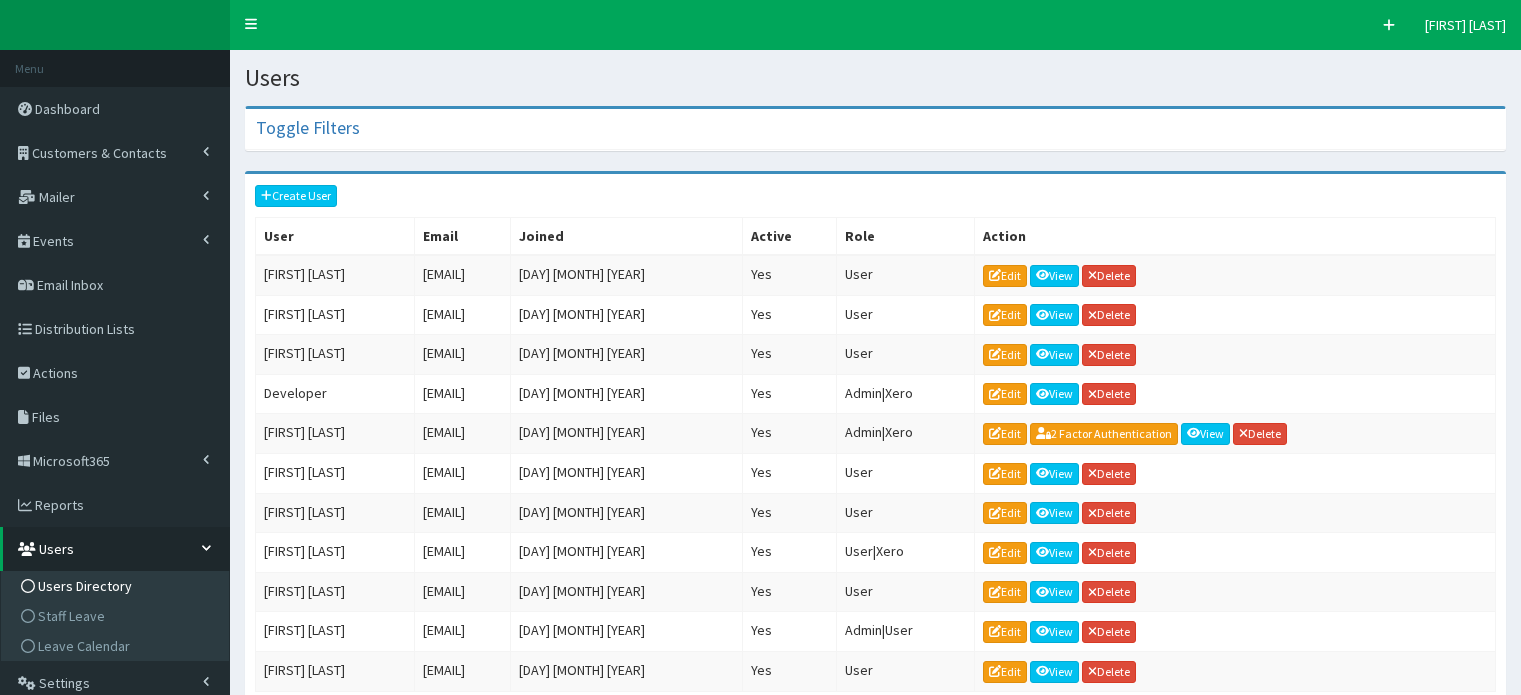 scroll, scrollTop: 0, scrollLeft: 0, axis: both 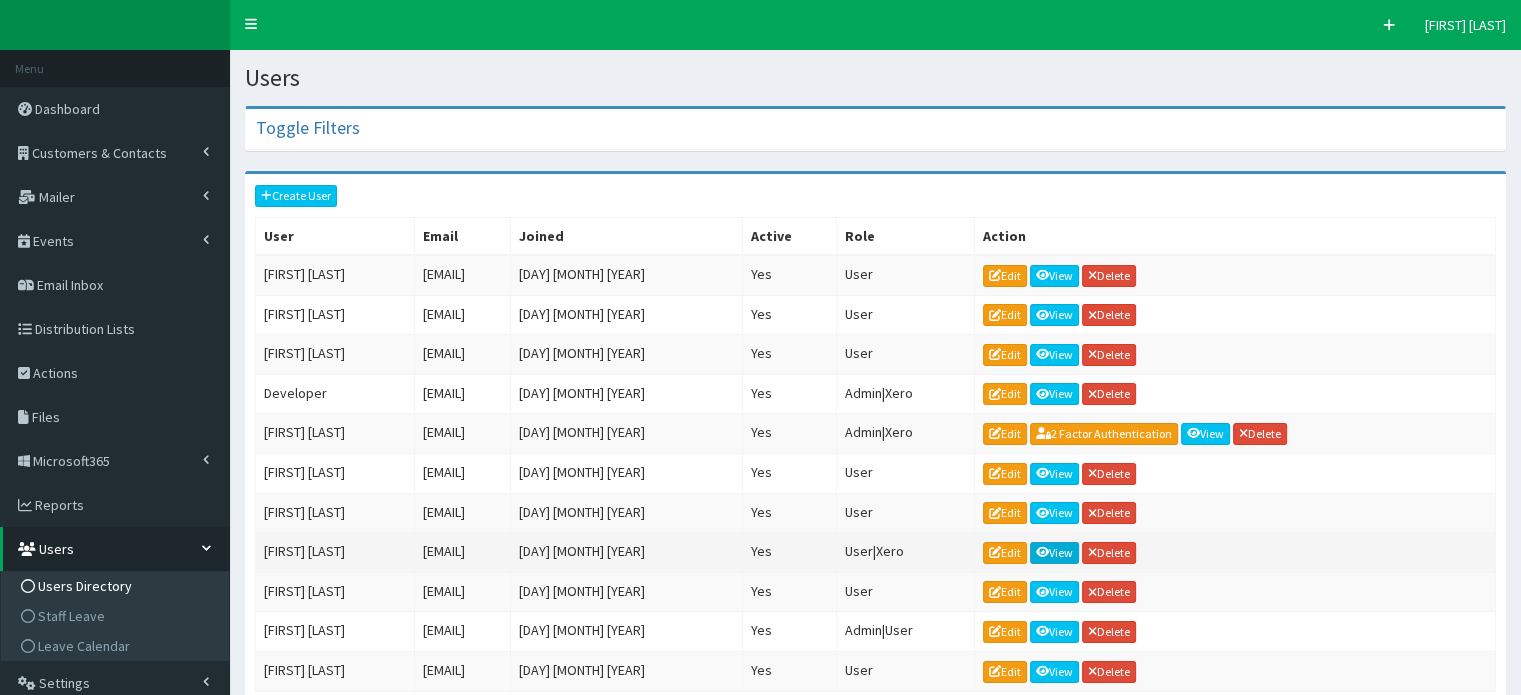 click on "View" at bounding box center [1055, 553] 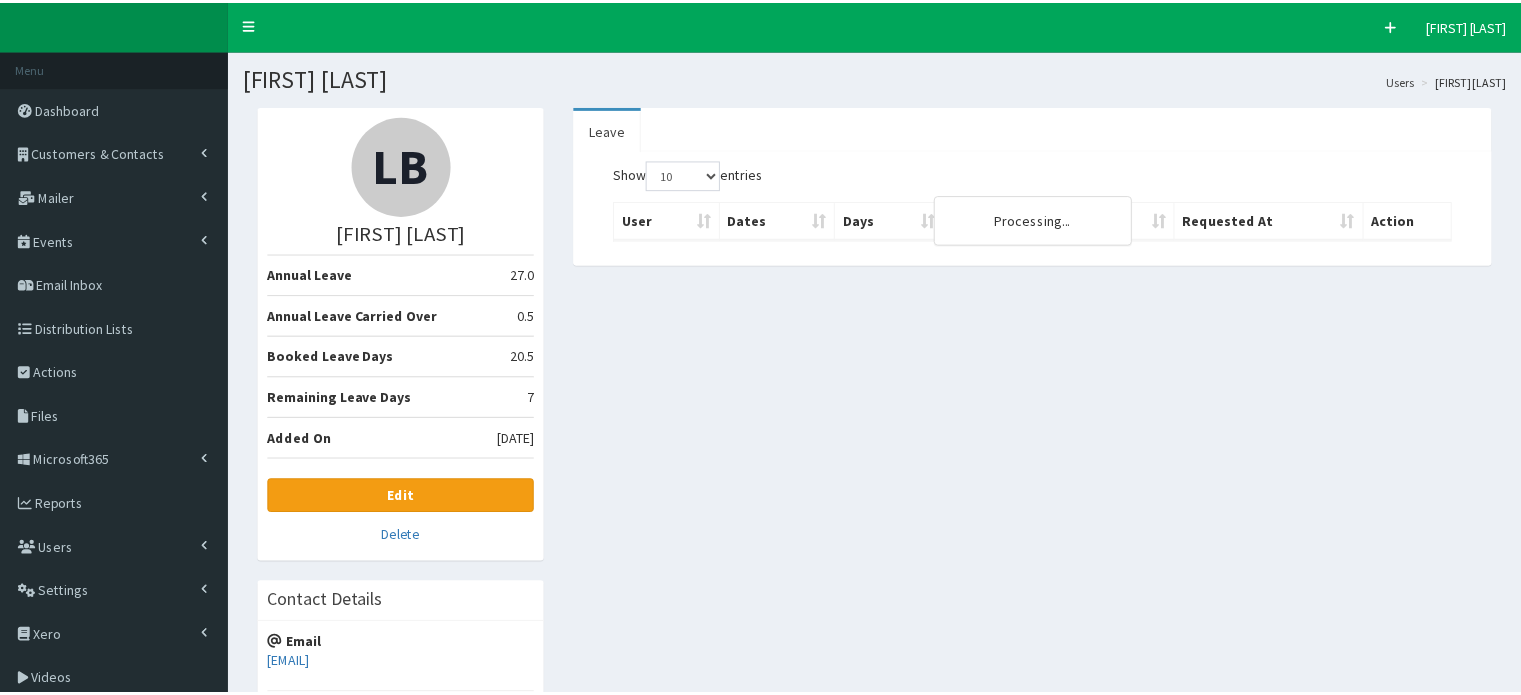 scroll, scrollTop: 0, scrollLeft: 0, axis: both 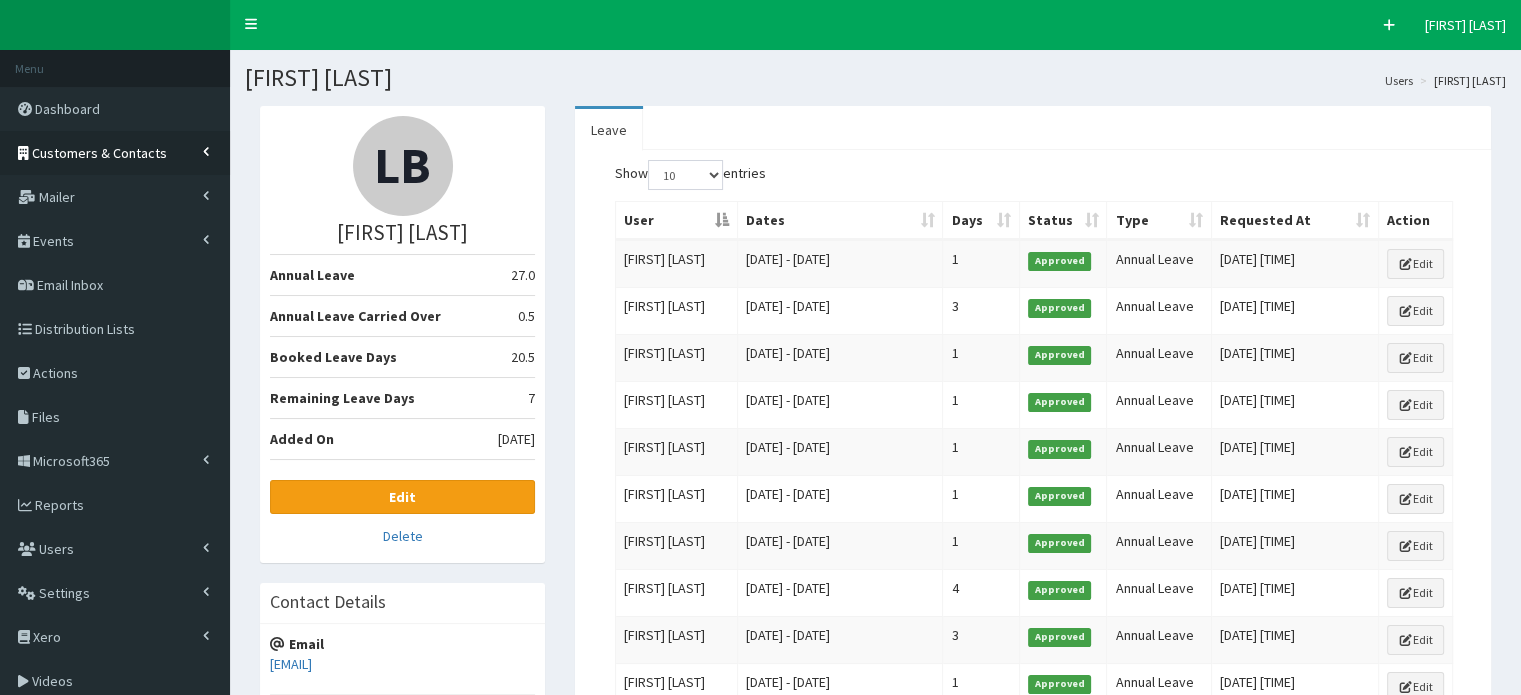 click on "Customers & Contacts" at bounding box center [99, 153] 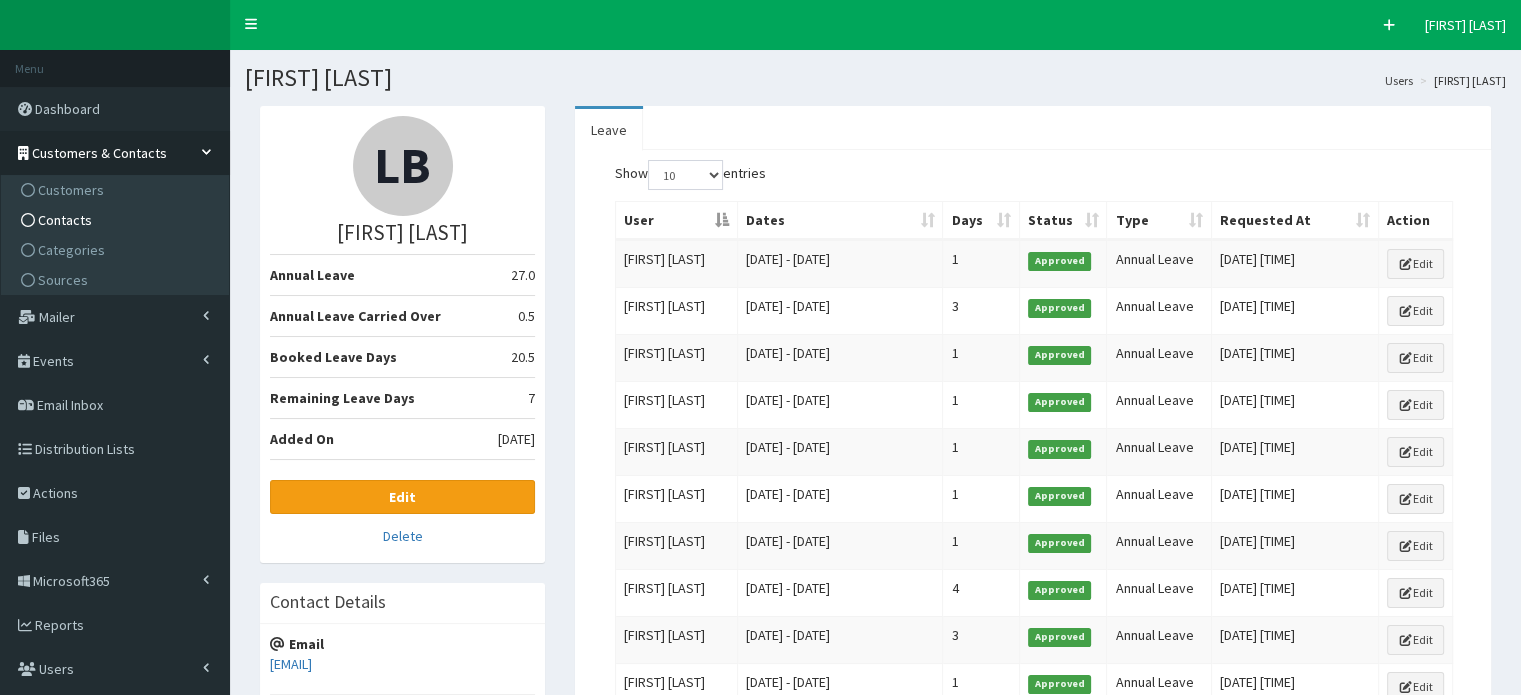 click on "Contacts" at bounding box center (65, 220) 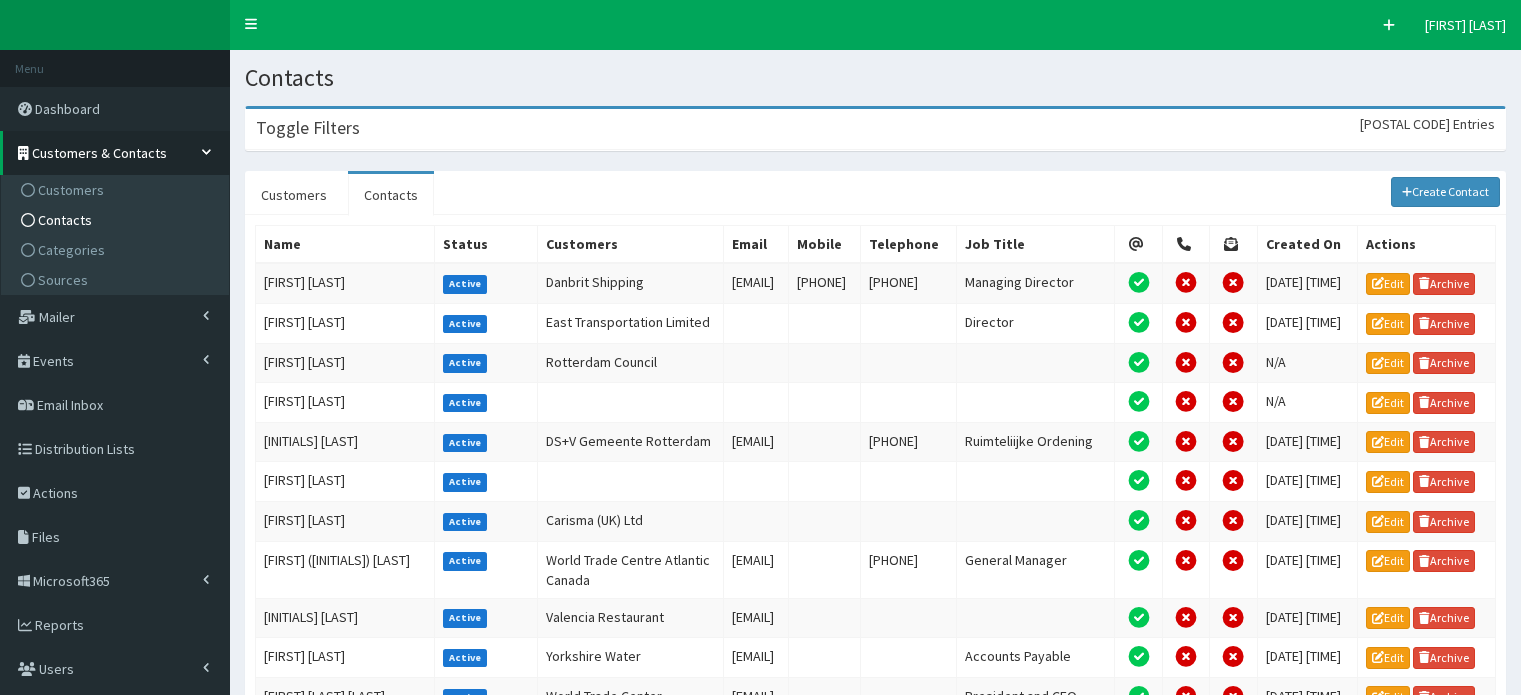 scroll, scrollTop: 0, scrollLeft: 0, axis: both 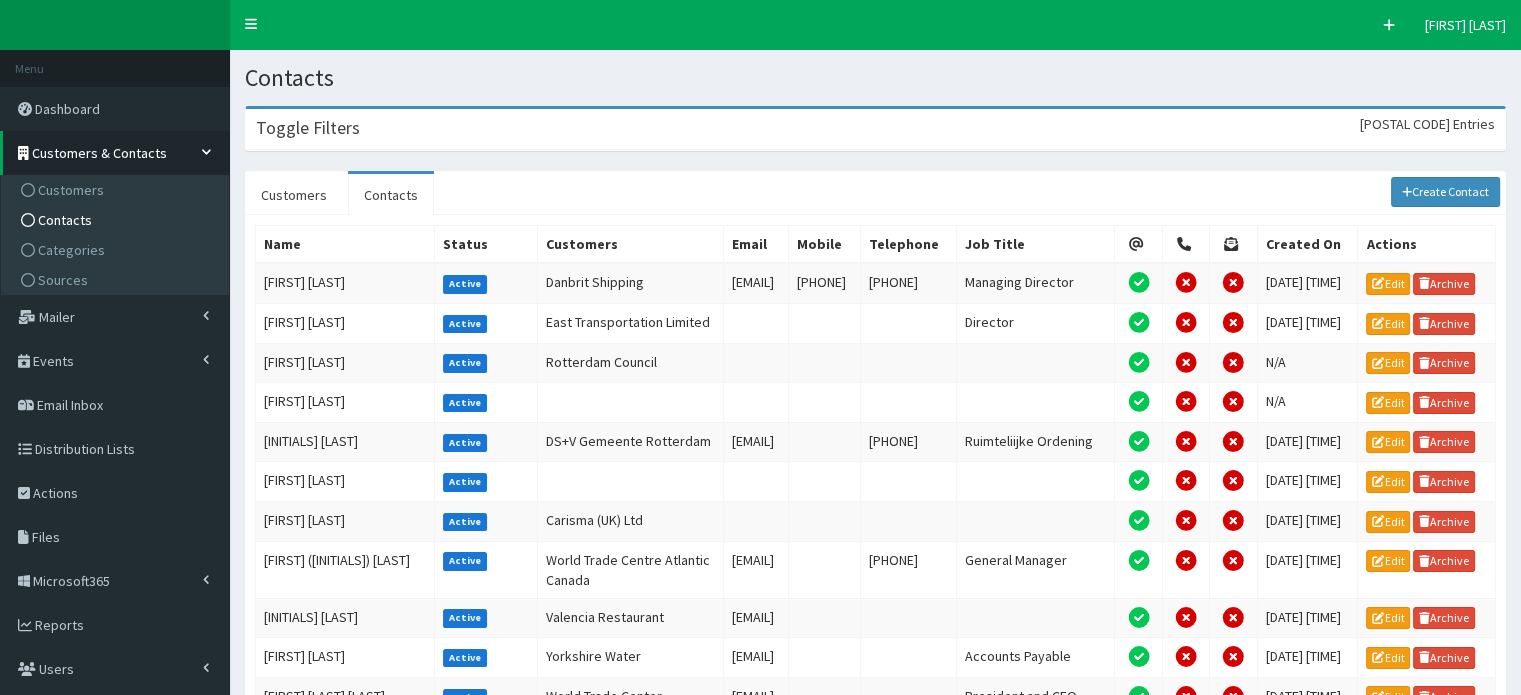 click on "Toggle Filters" at bounding box center [308, 128] 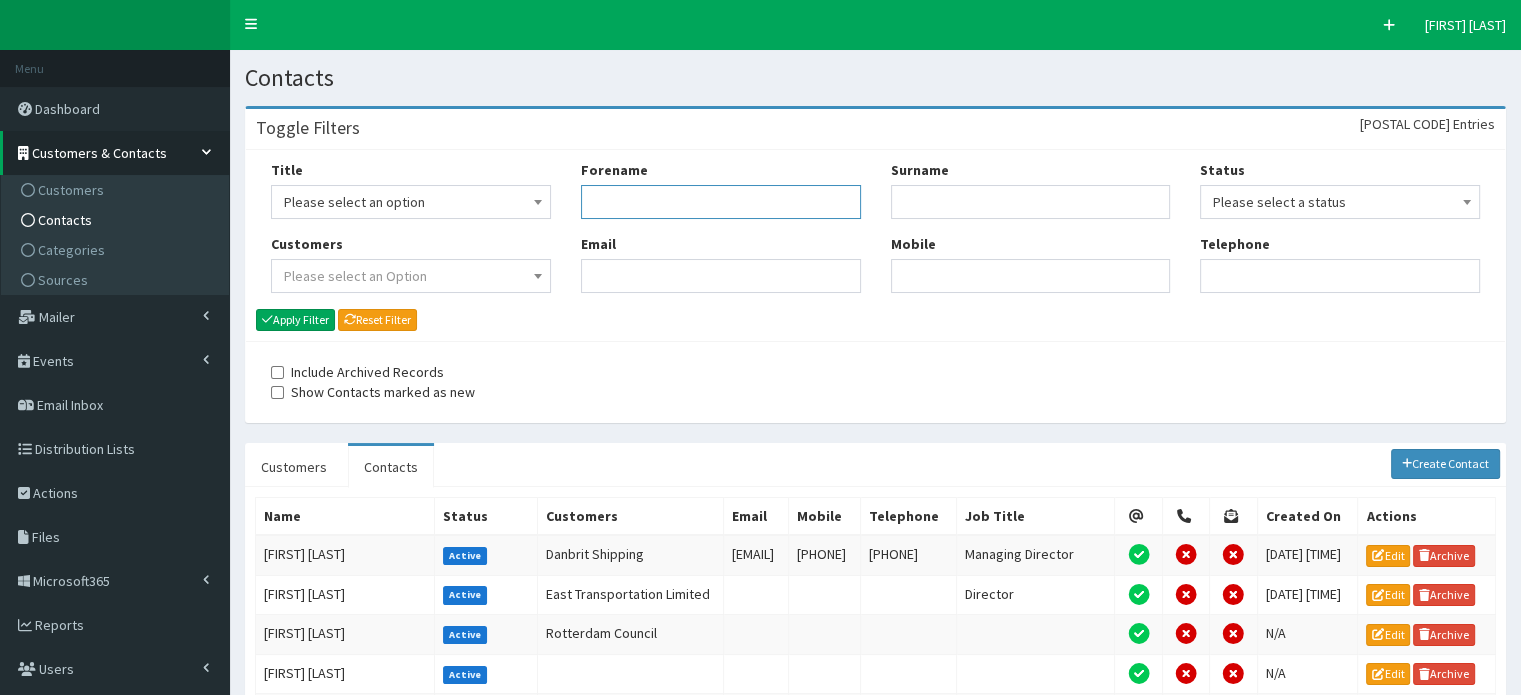 click on "Forename" at bounding box center (721, 202) 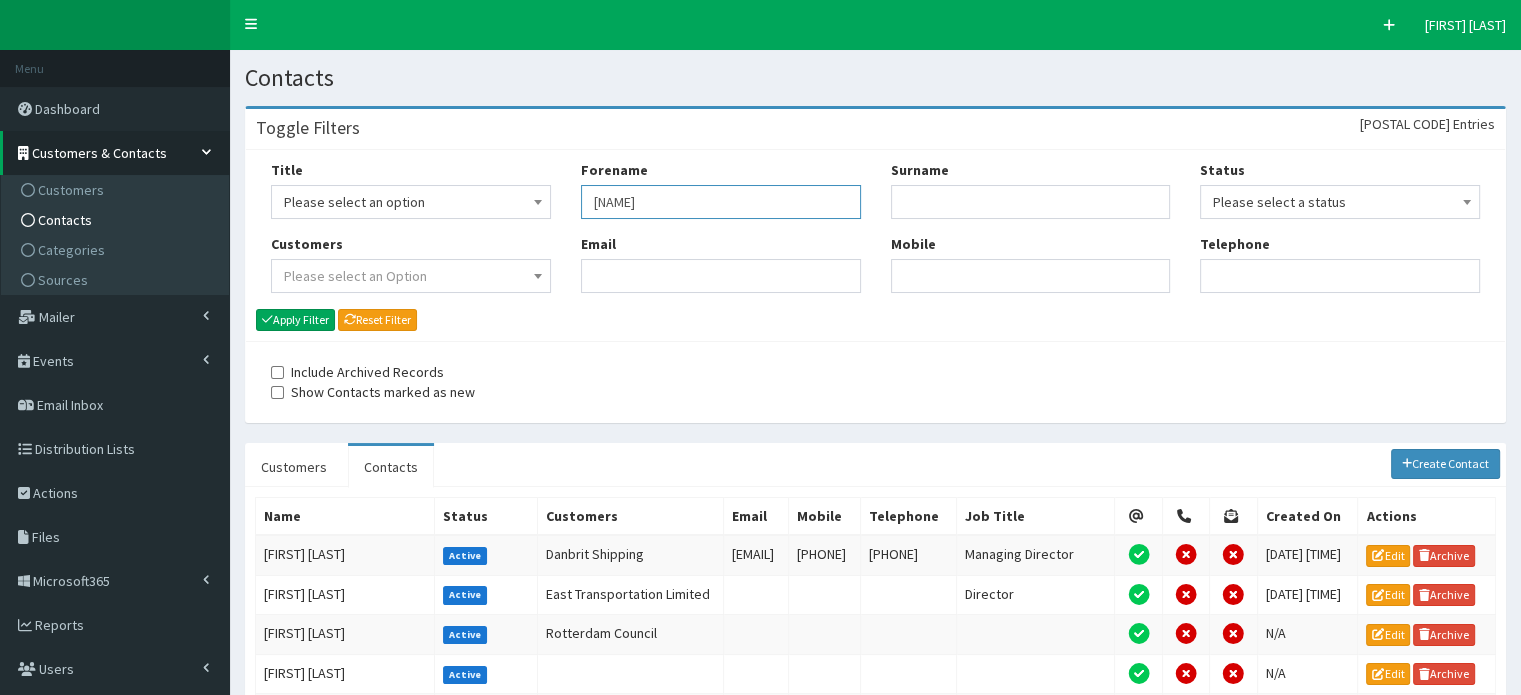 type on "[NAME]" 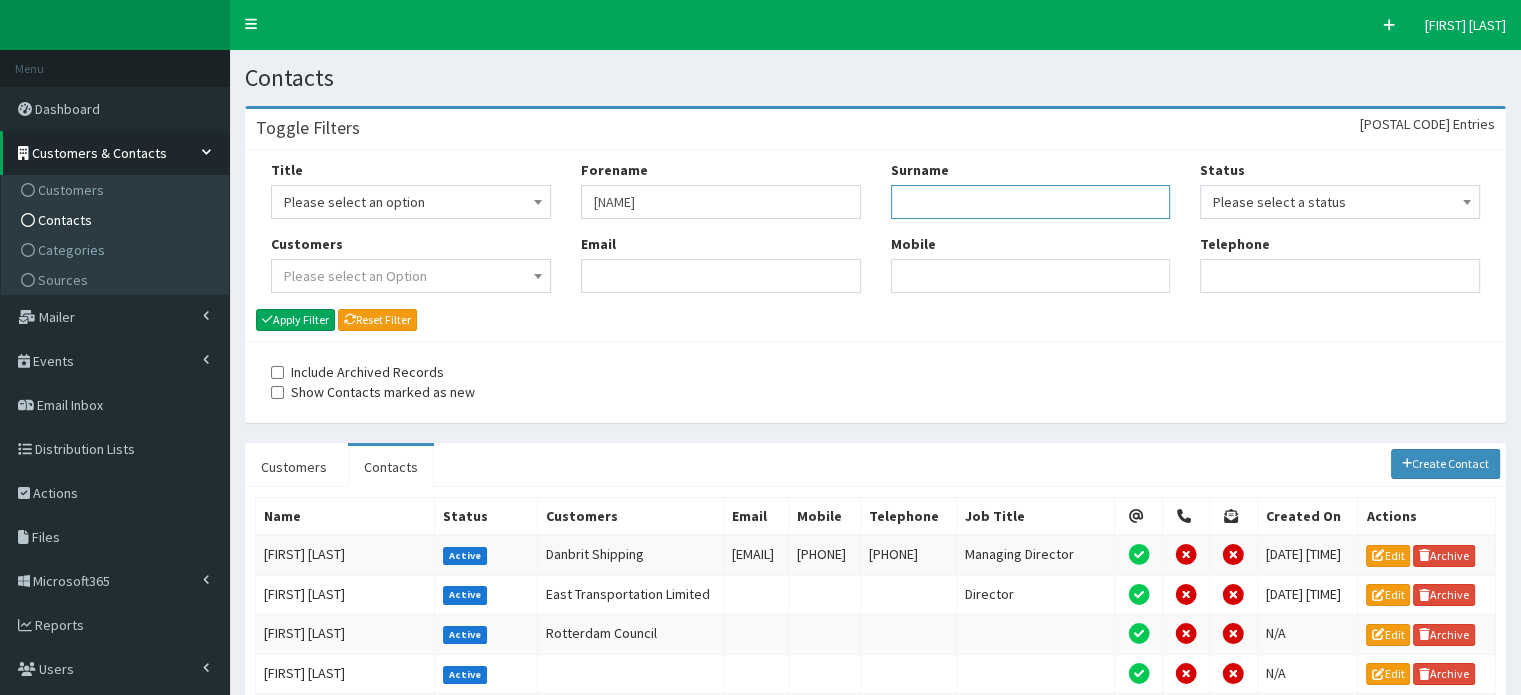 click on "Surname" at bounding box center (1031, 202) 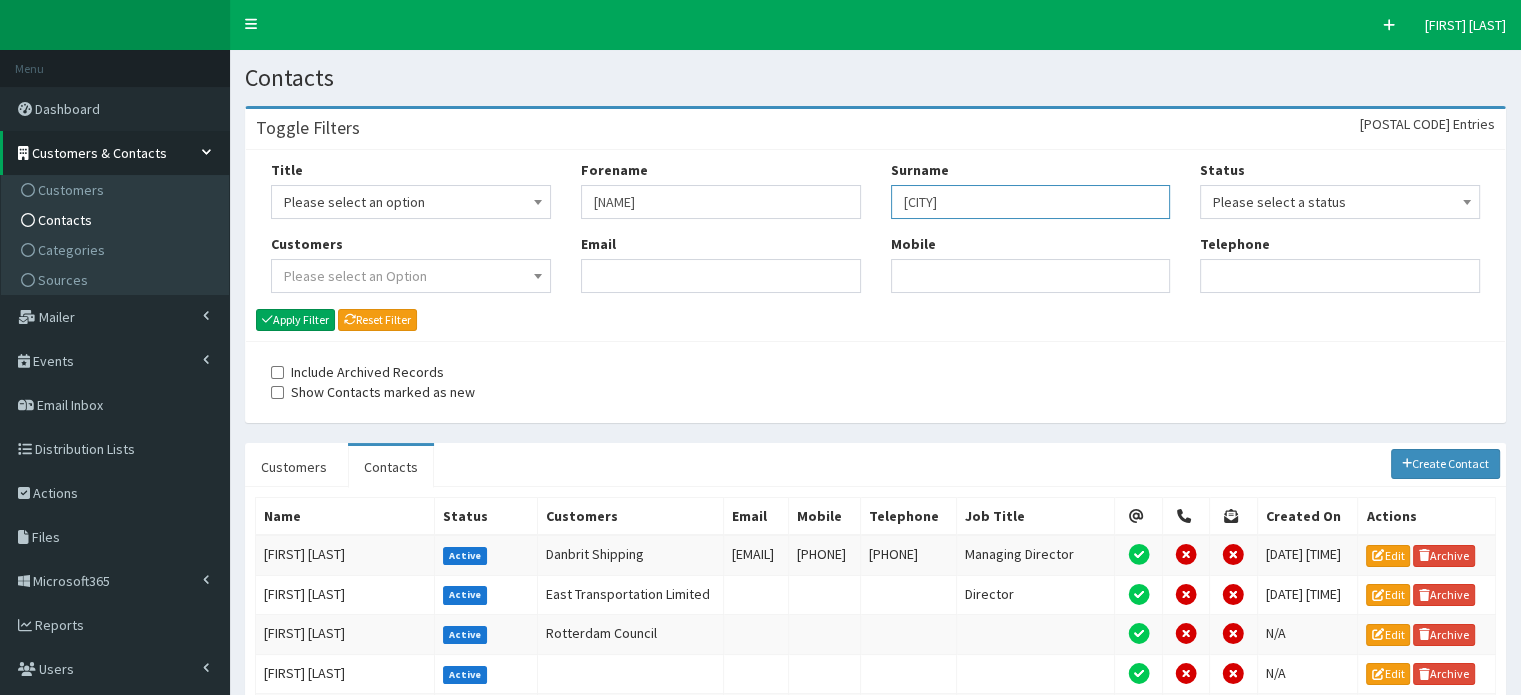 type on "[CITY]" 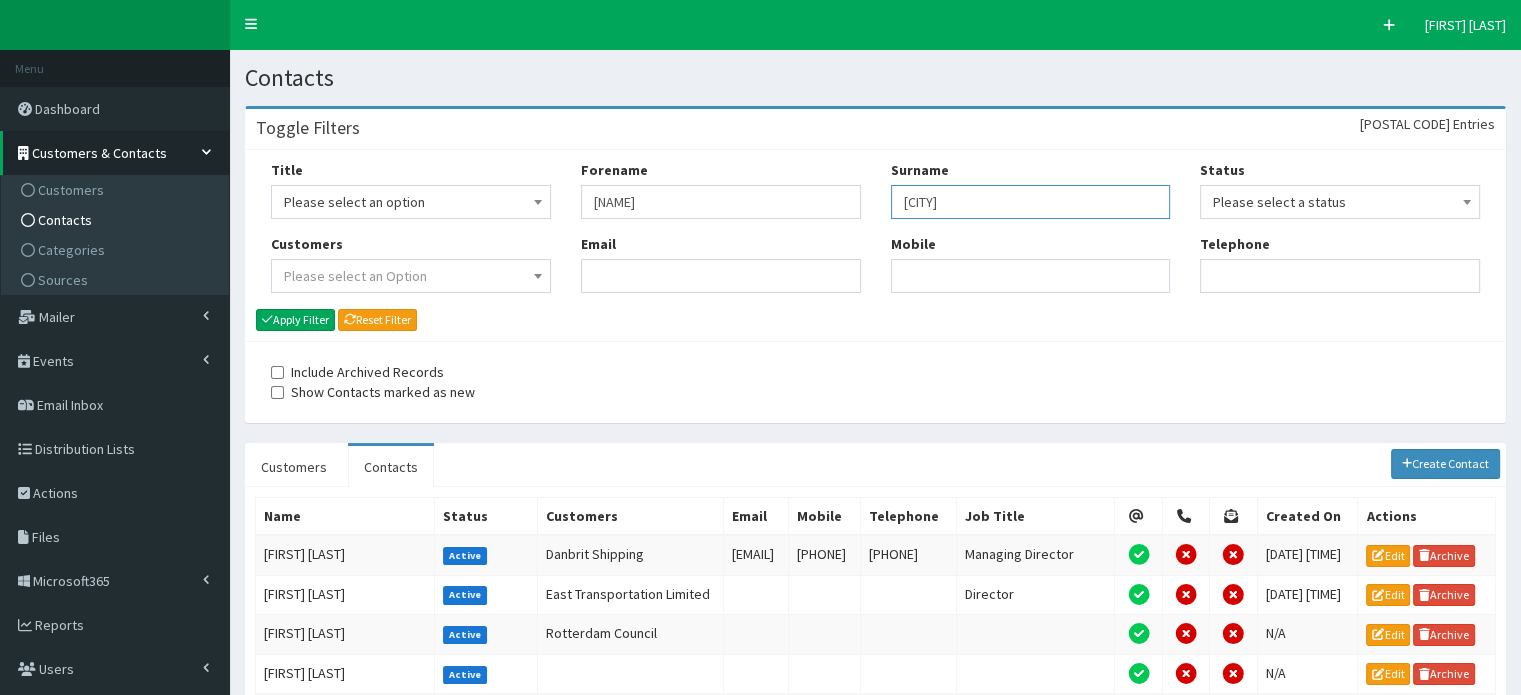 click on "Apply Filter" at bounding box center (295, 320) 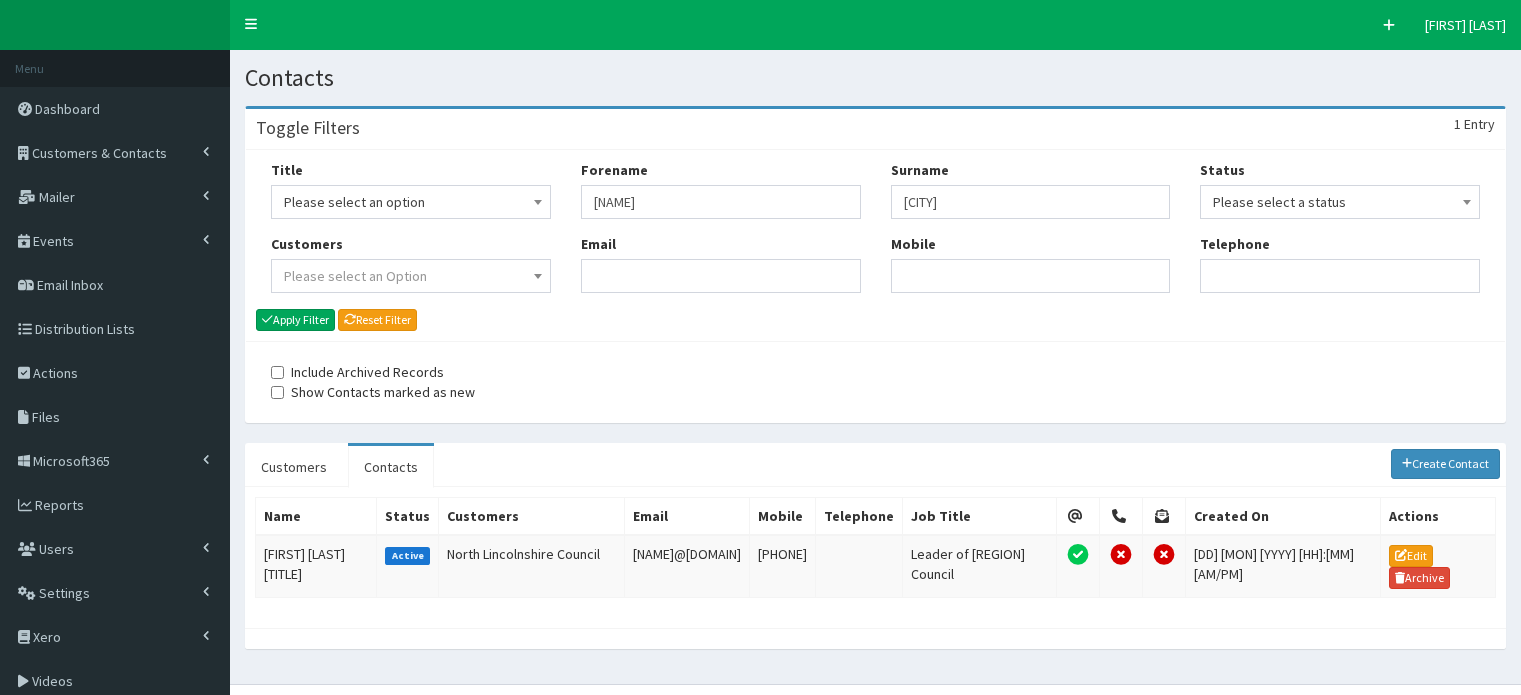 scroll, scrollTop: 0, scrollLeft: 0, axis: both 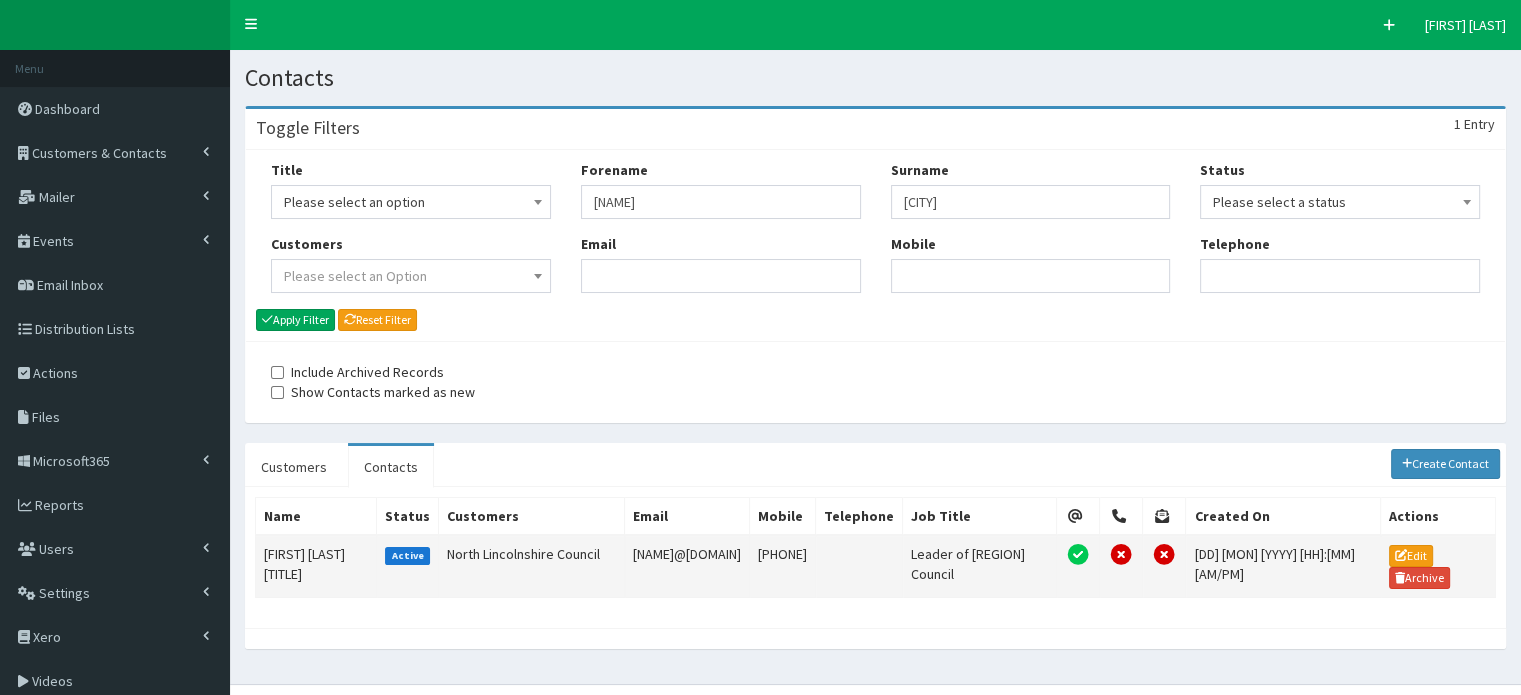 click on "[FIRST] [LAST] [TITLE]" at bounding box center (316, 566) 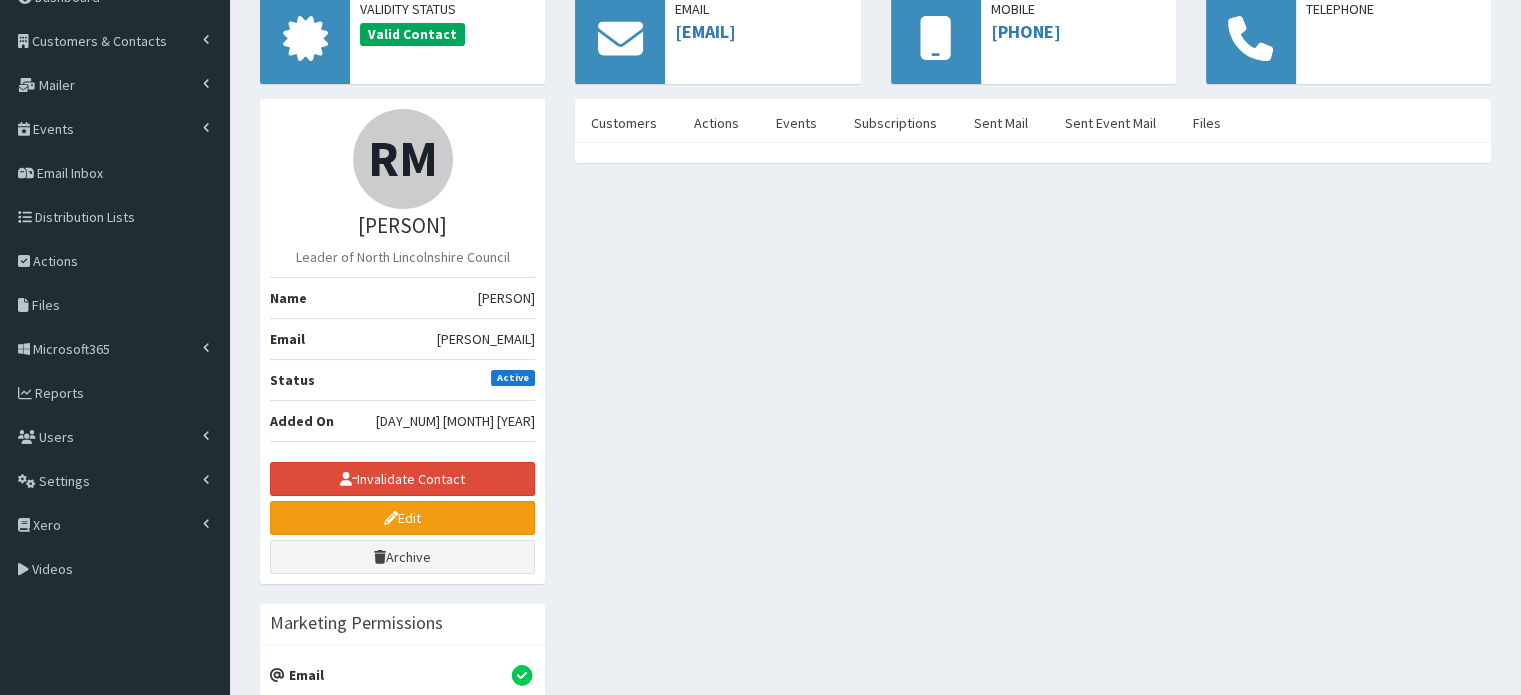 scroll, scrollTop: 100, scrollLeft: 0, axis: vertical 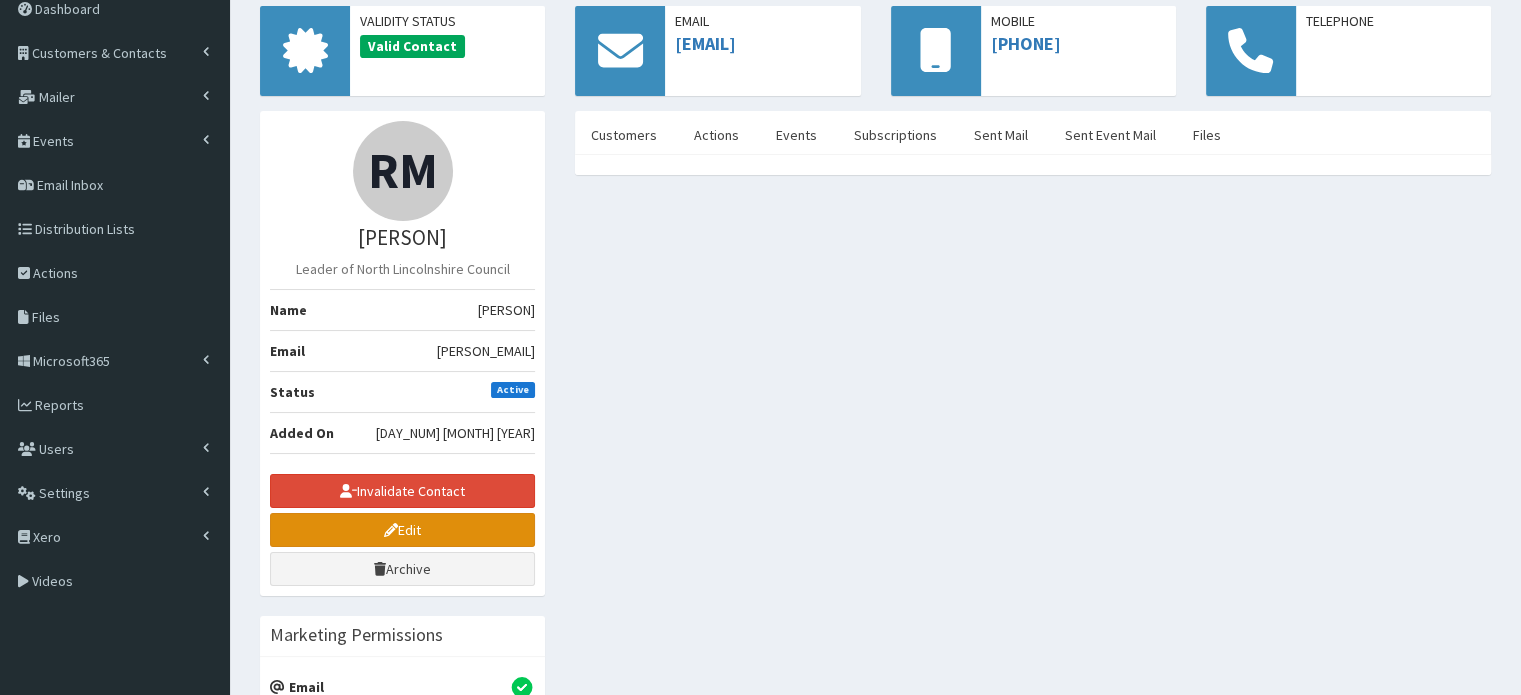 click on "Edit" at bounding box center [402, 530] 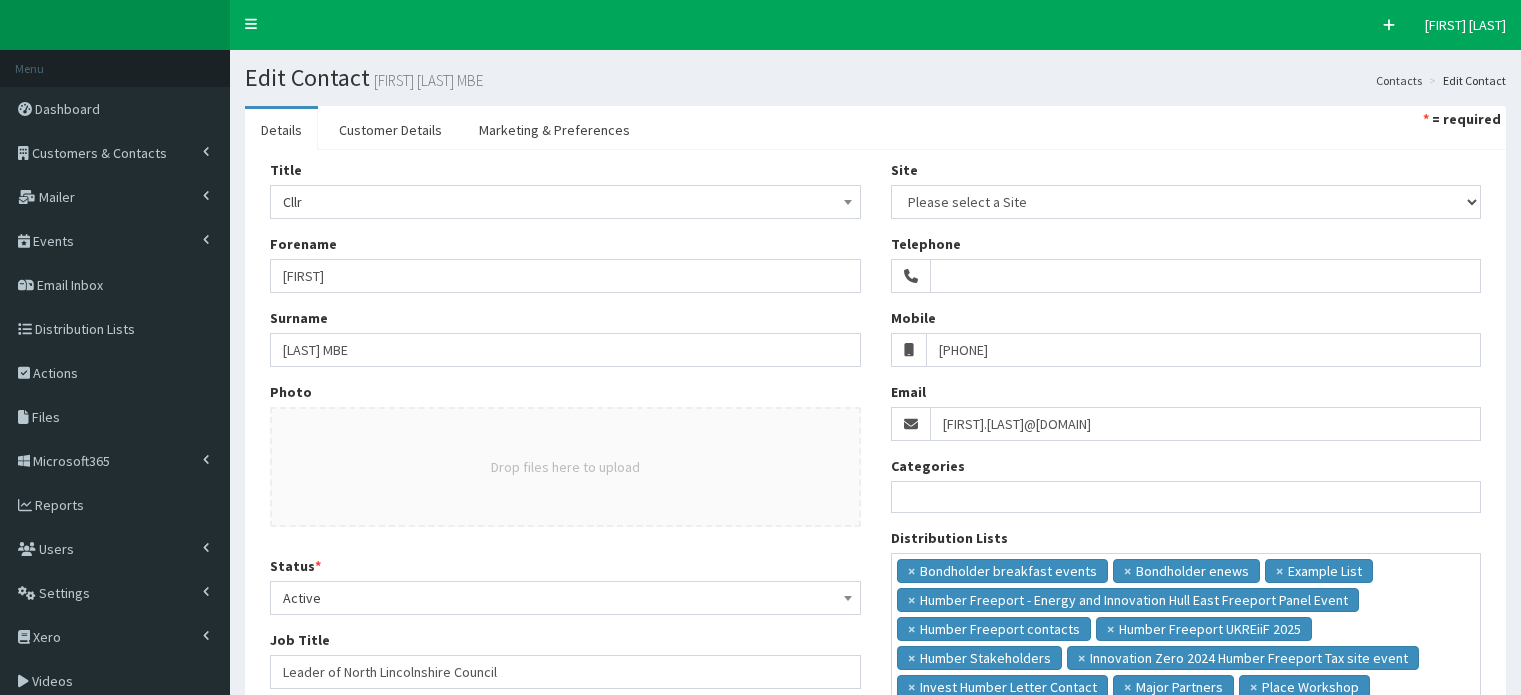 select 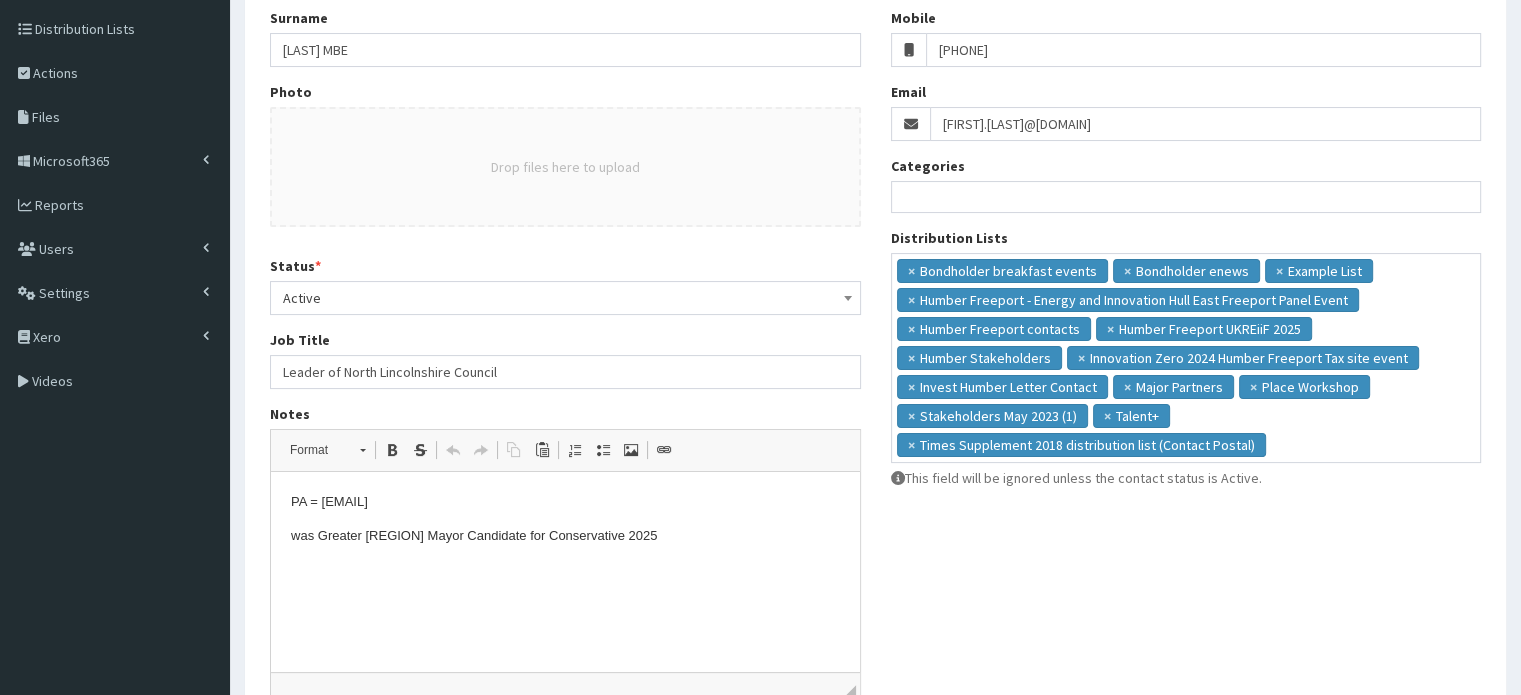 scroll, scrollTop: 268, scrollLeft: 0, axis: vertical 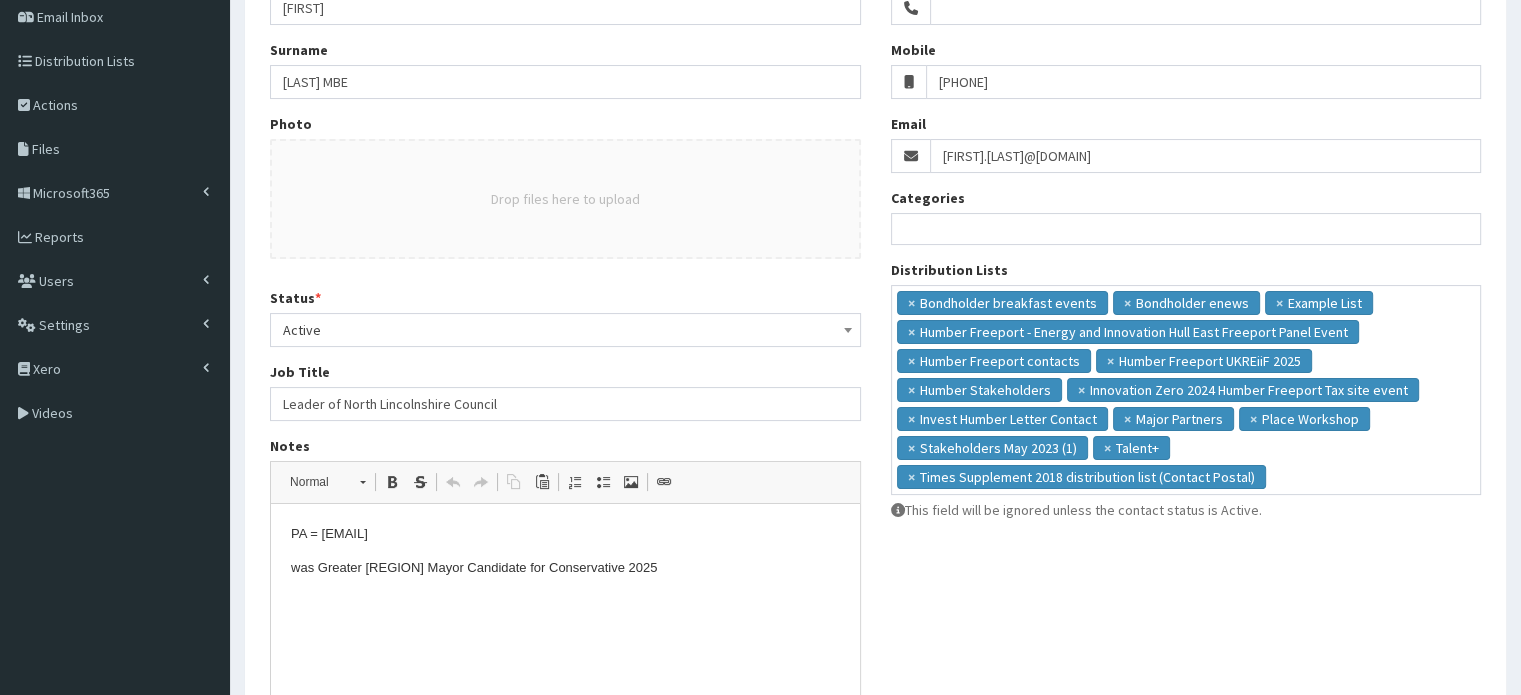drag, startPoint x: 537, startPoint y: 533, endPoint x: 323, endPoint y: 544, distance: 214.28252 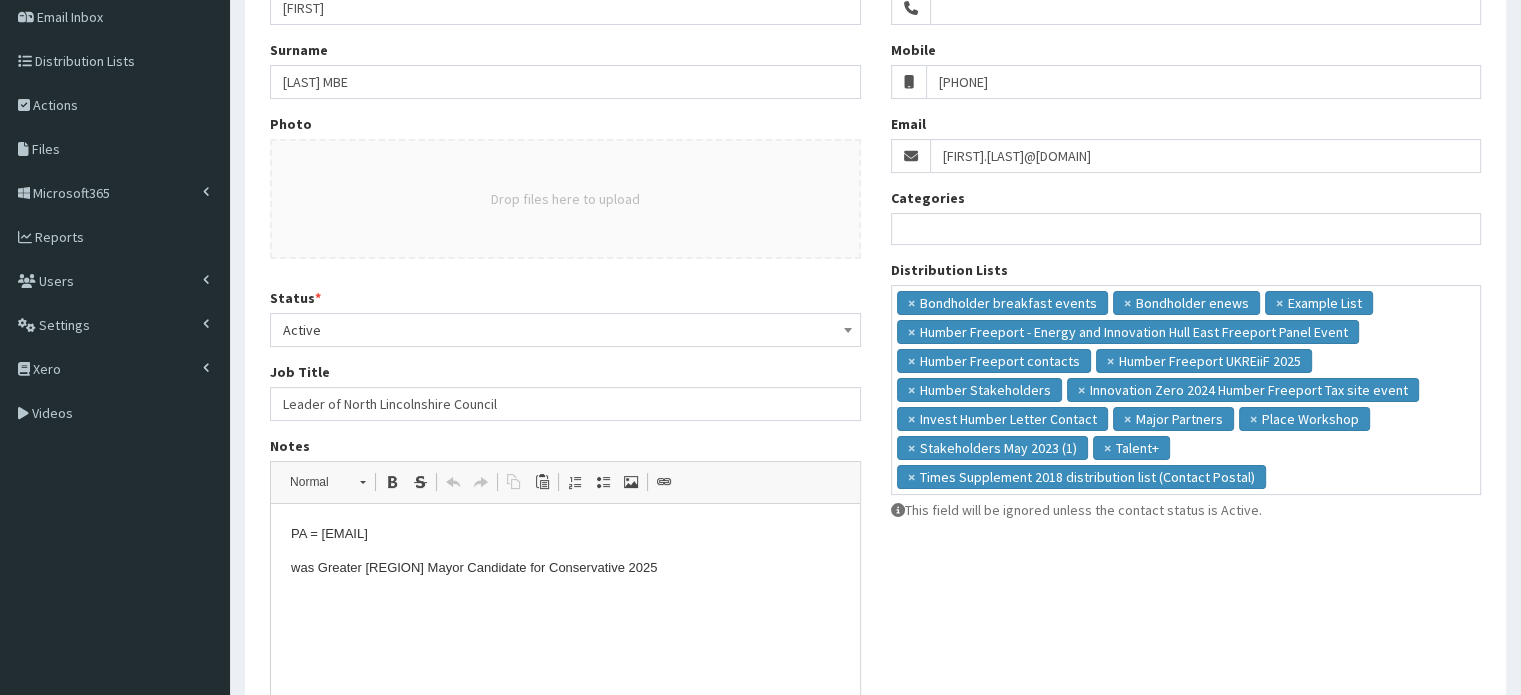click on "PA = [EMAIL]" at bounding box center (565, 534) 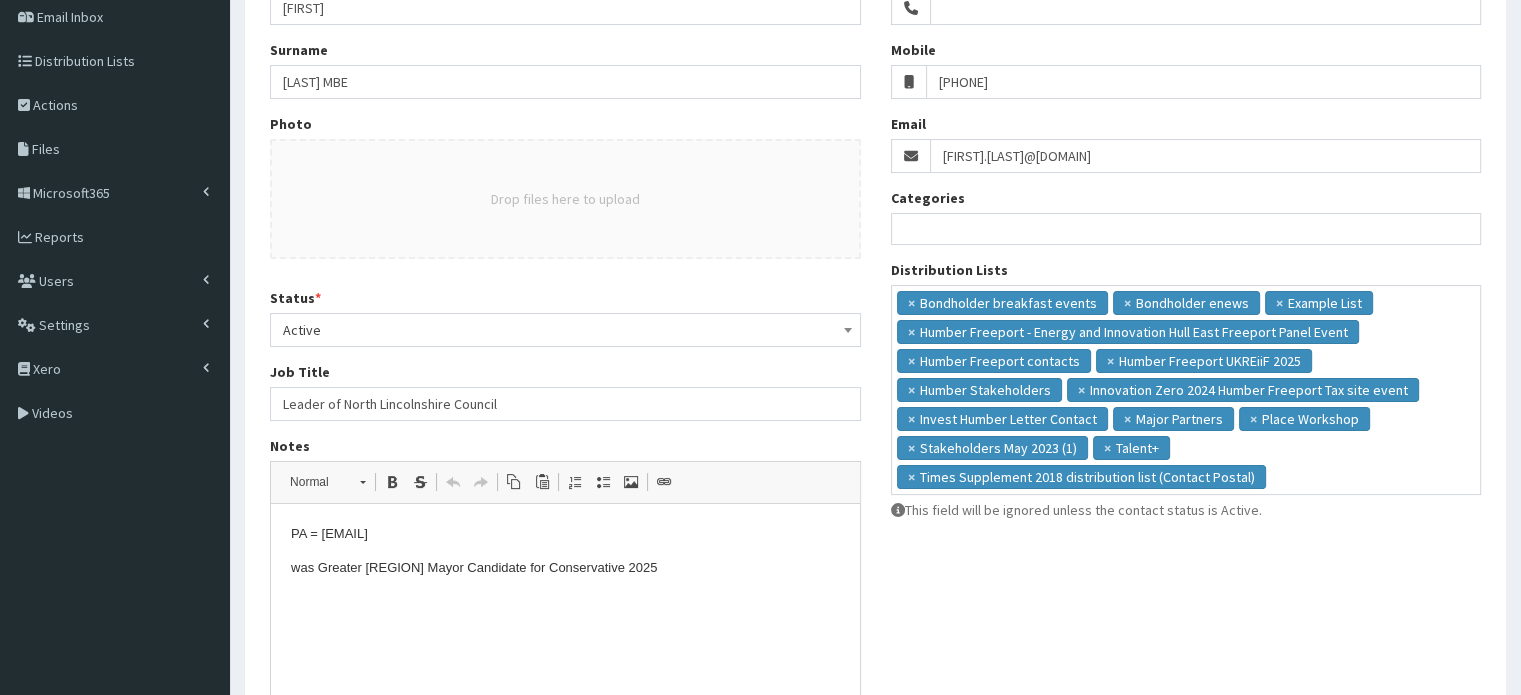copy on "[EMAIL]" 